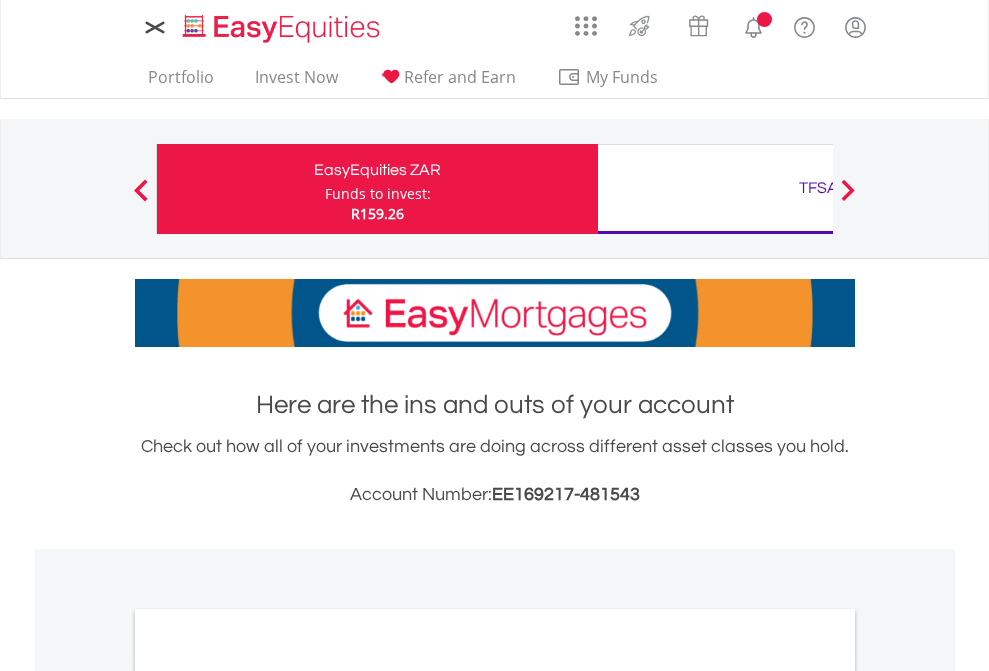 scroll, scrollTop: 0, scrollLeft: 0, axis: both 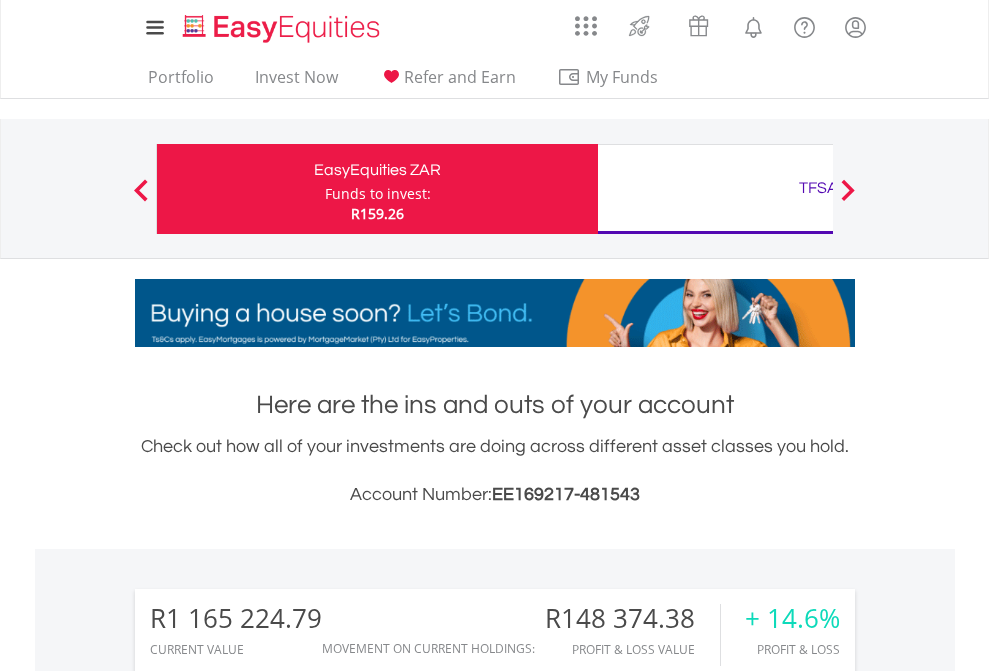 click on "Funds to invest:" at bounding box center [378, 194] 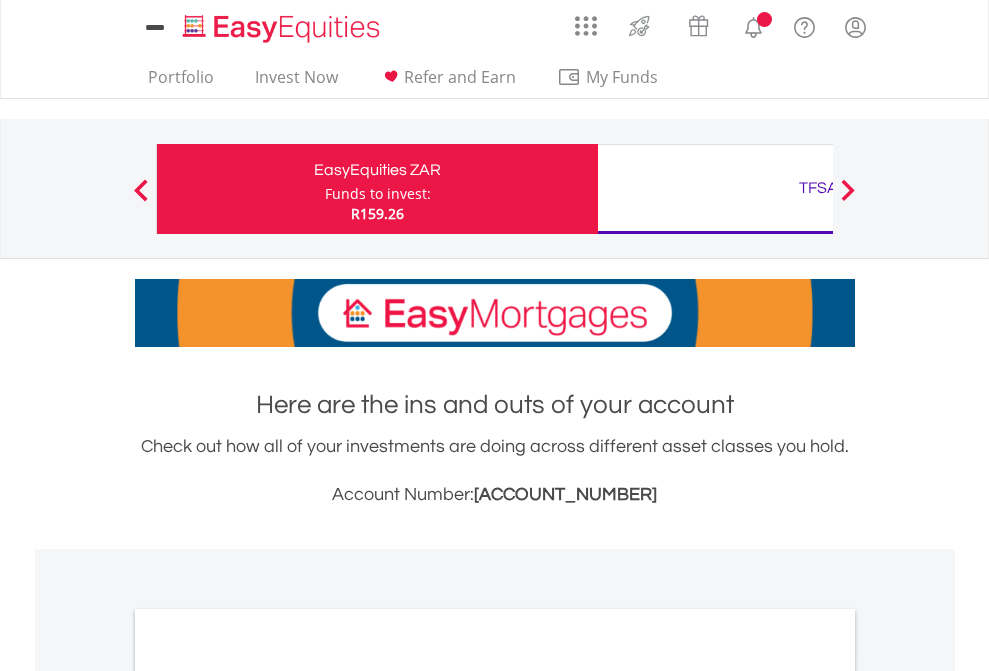 scroll, scrollTop: 0, scrollLeft: 0, axis: both 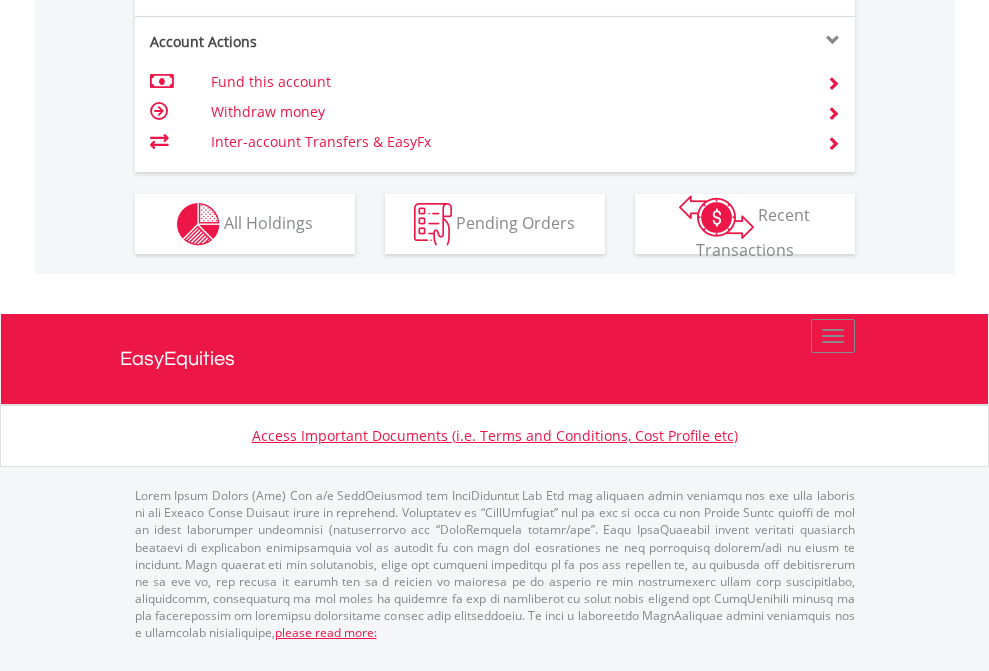 click on "Investment types" at bounding box center [706, -337] 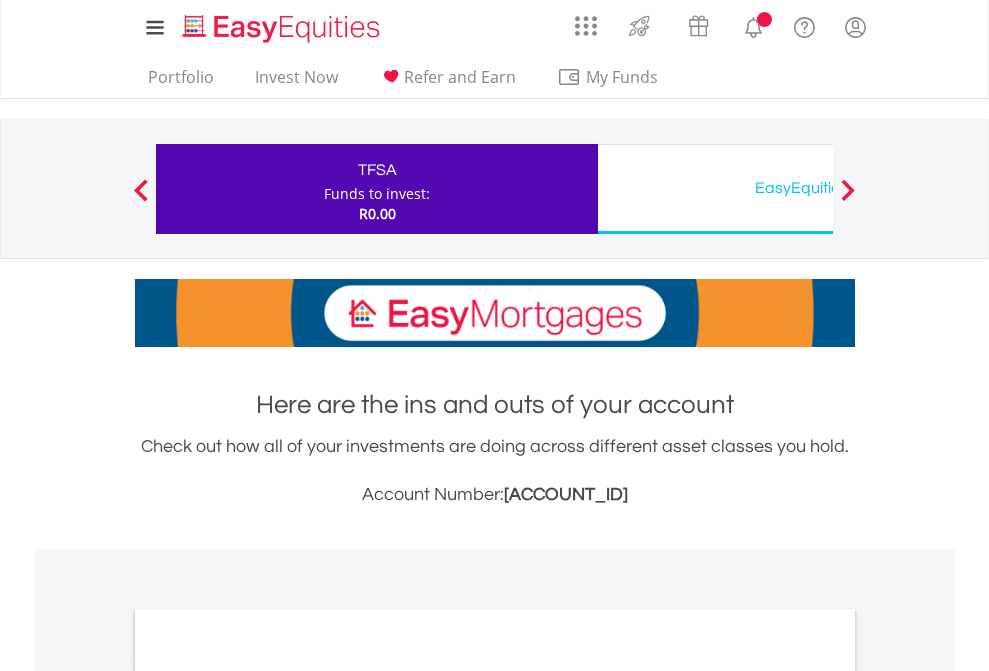 scroll, scrollTop: 0, scrollLeft: 0, axis: both 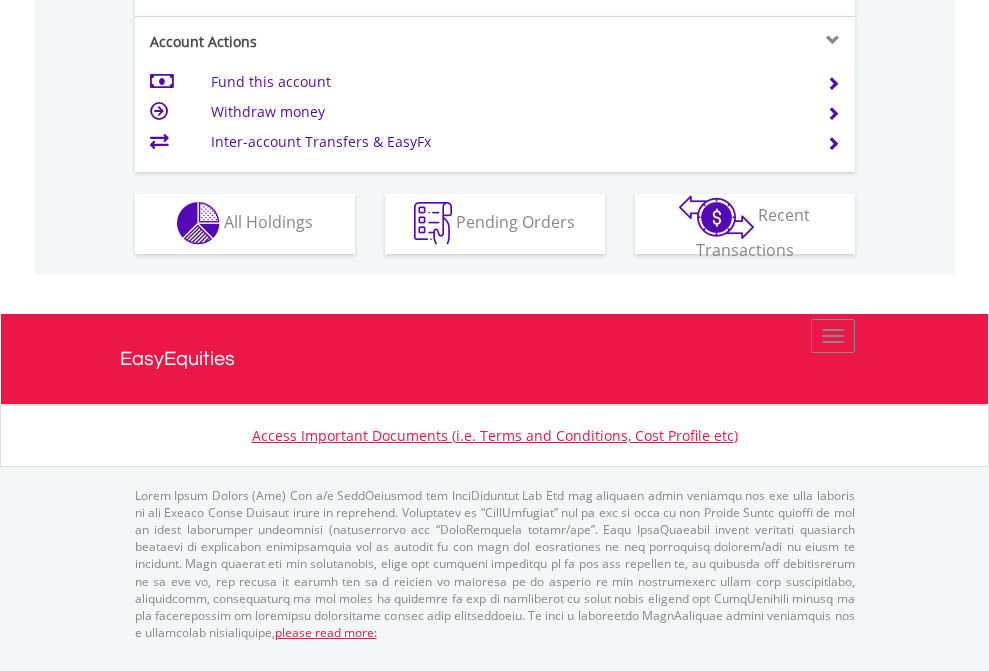 click on "Investment types" at bounding box center [706, -353] 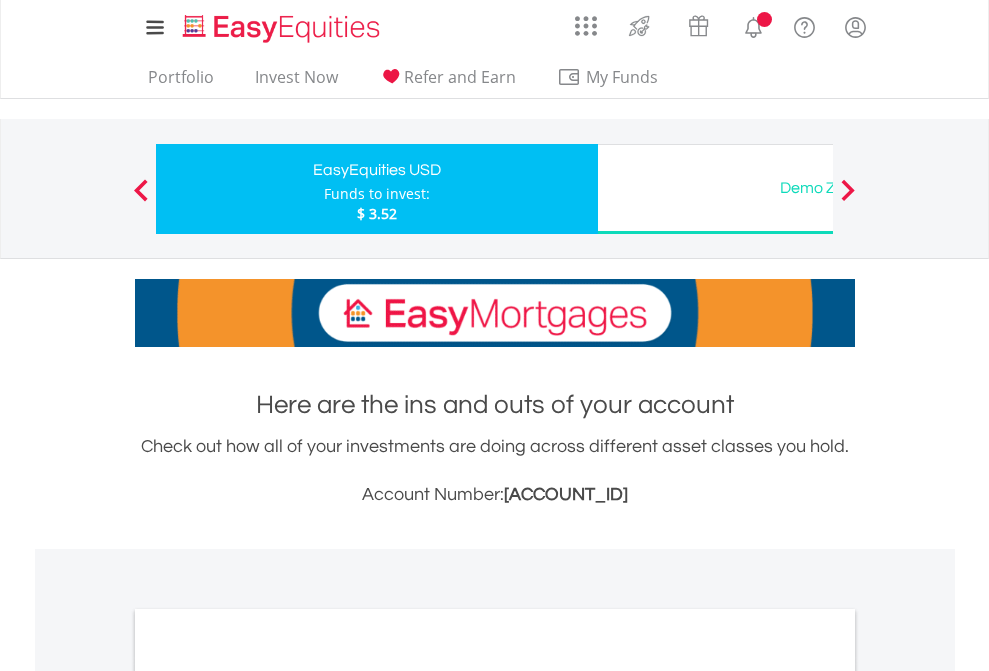 scroll, scrollTop: 0, scrollLeft: 0, axis: both 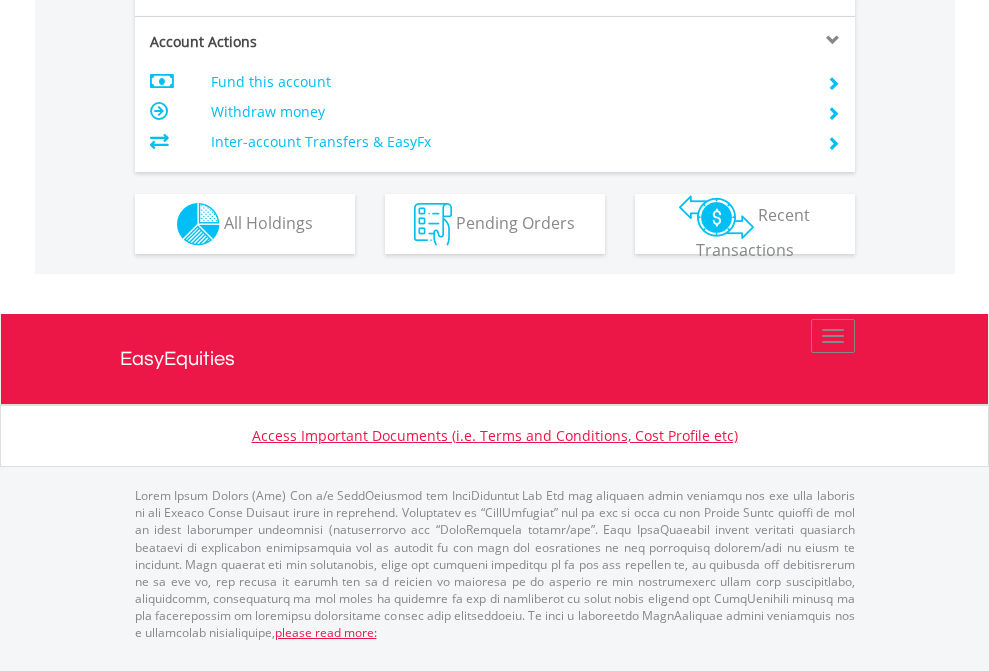 click on "Investment types" at bounding box center [706, -337] 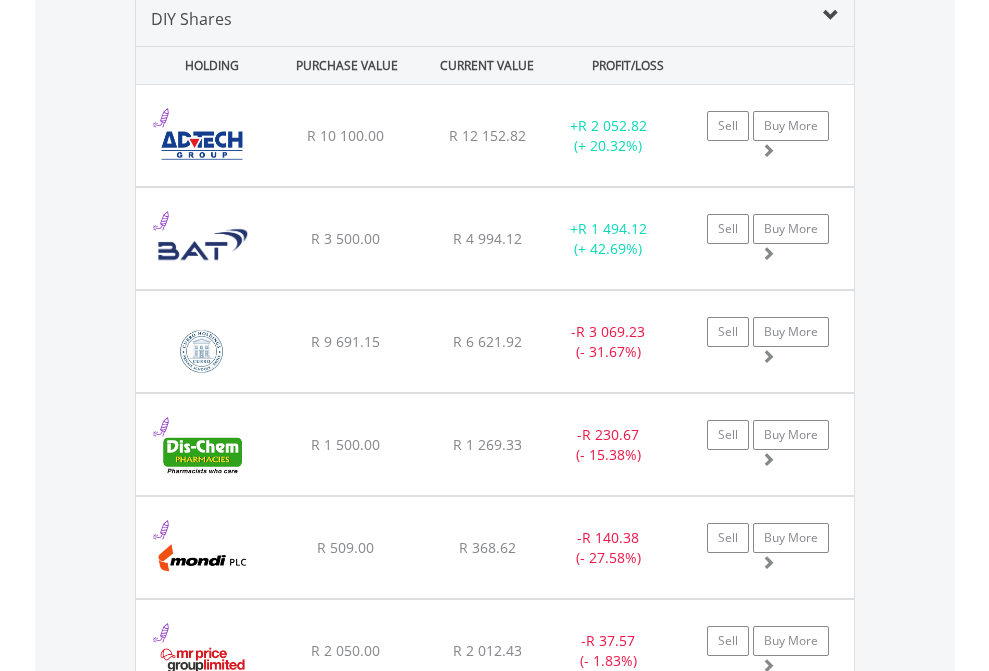 scroll, scrollTop: 1933, scrollLeft: 0, axis: vertical 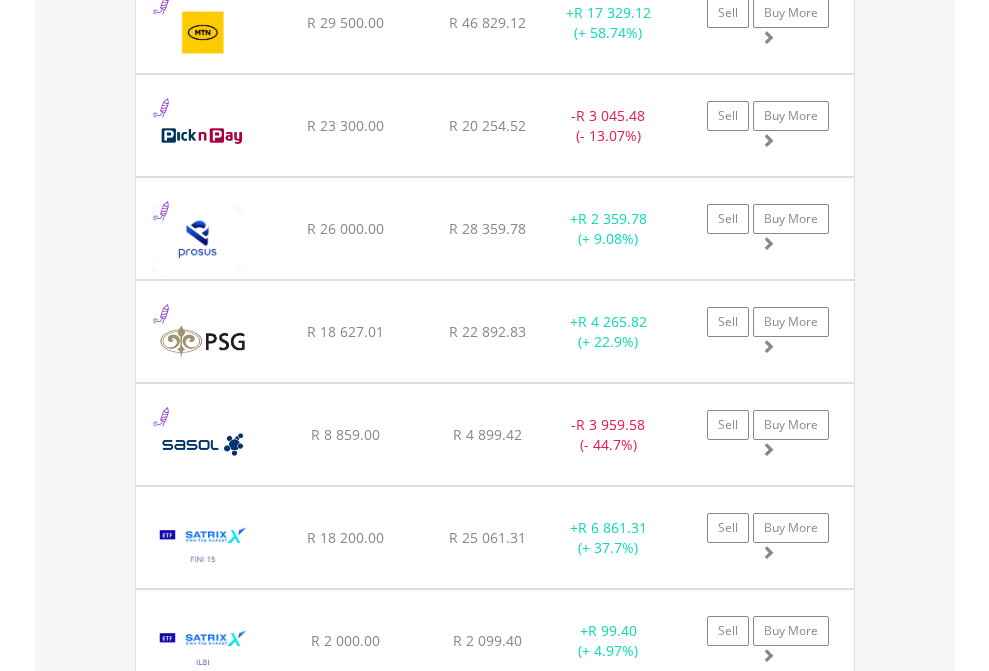 click on "TFSA" at bounding box center [818, -1745] 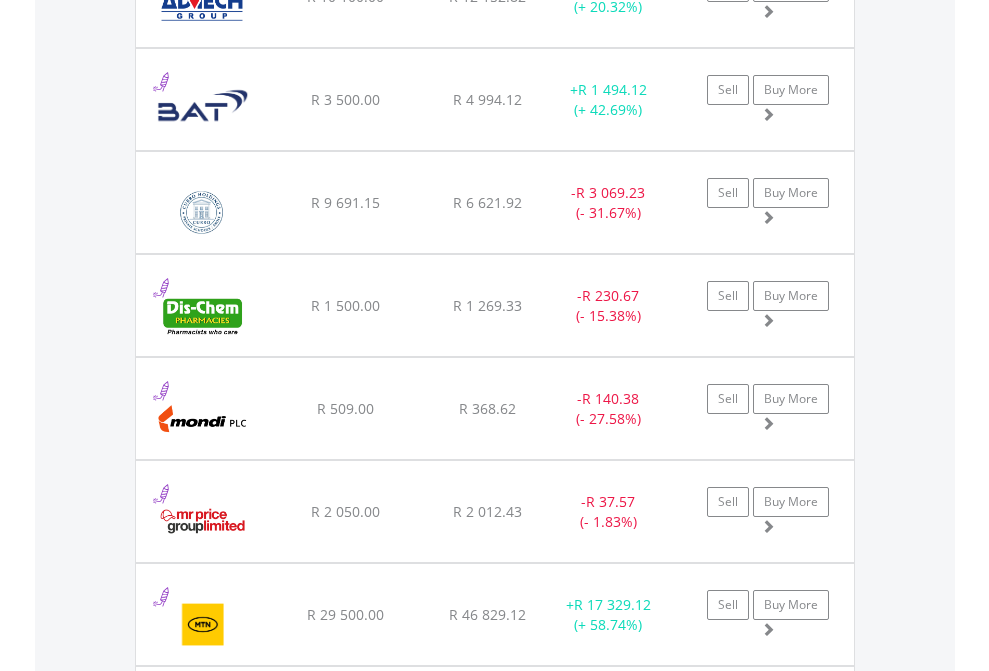 scroll, scrollTop: 144, scrollLeft: 0, axis: vertical 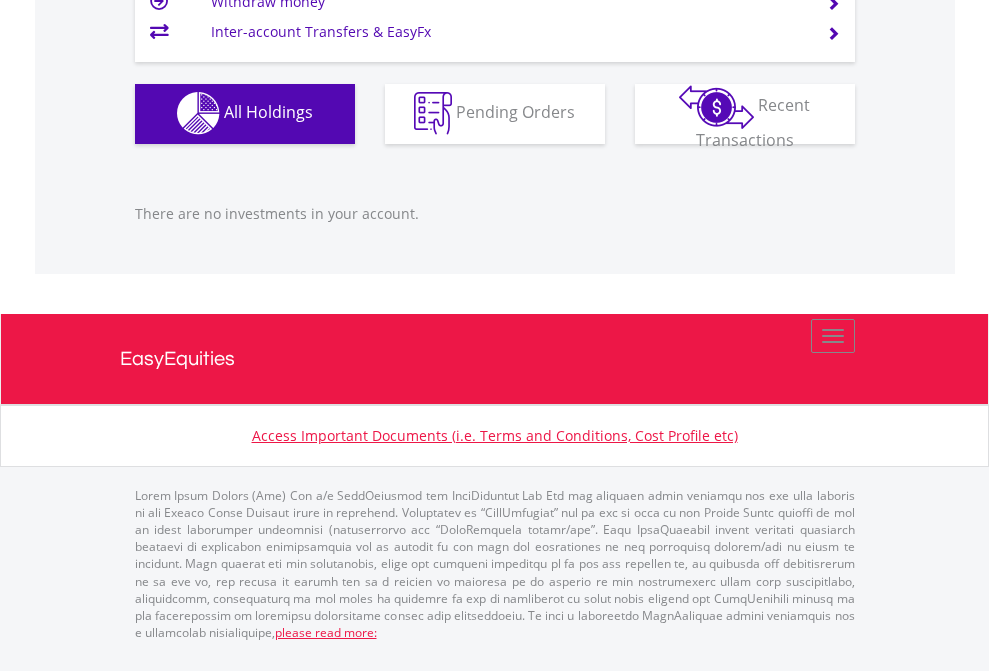 click on "EasyEquities USD" at bounding box center [818, -1142] 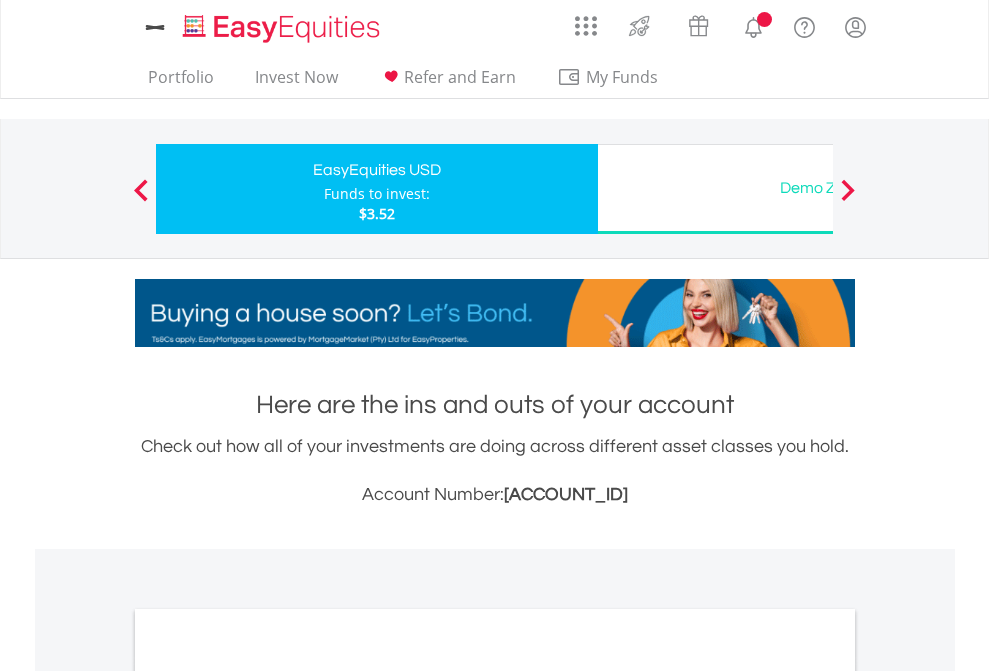 scroll, scrollTop: 0, scrollLeft: 0, axis: both 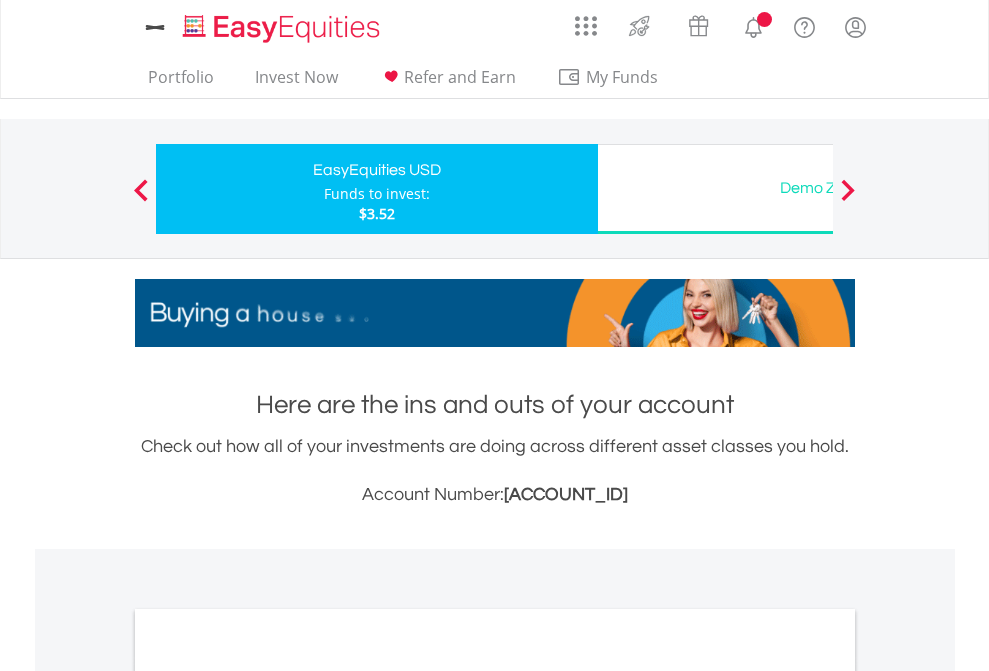 click on "All Holdings" at bounding box center [268, 1096] 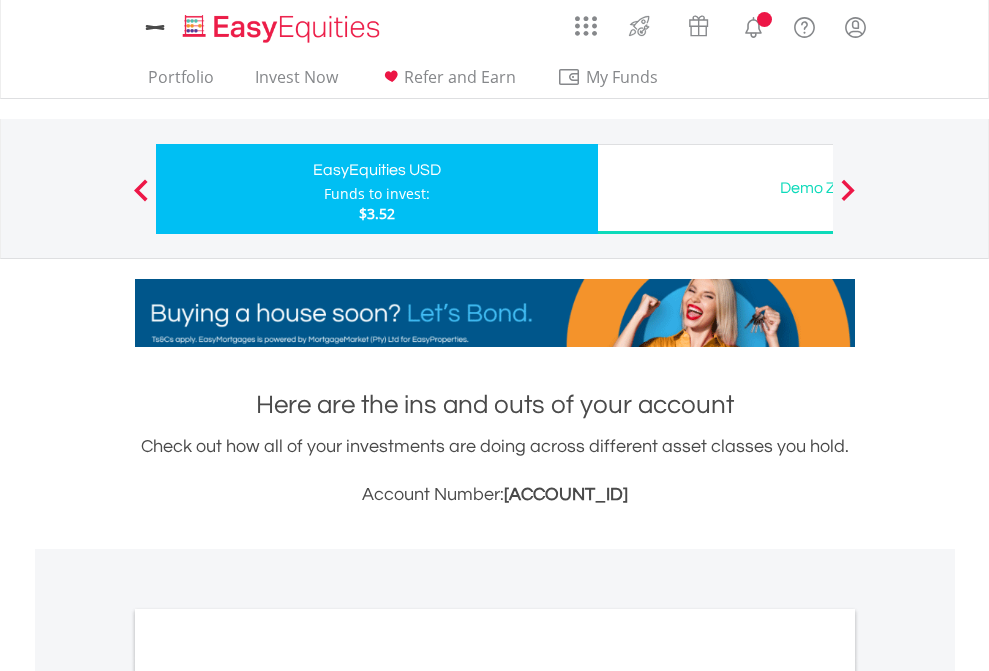 scroll, scrollTop: 1202, scrollLeft: 0, axis: vertical 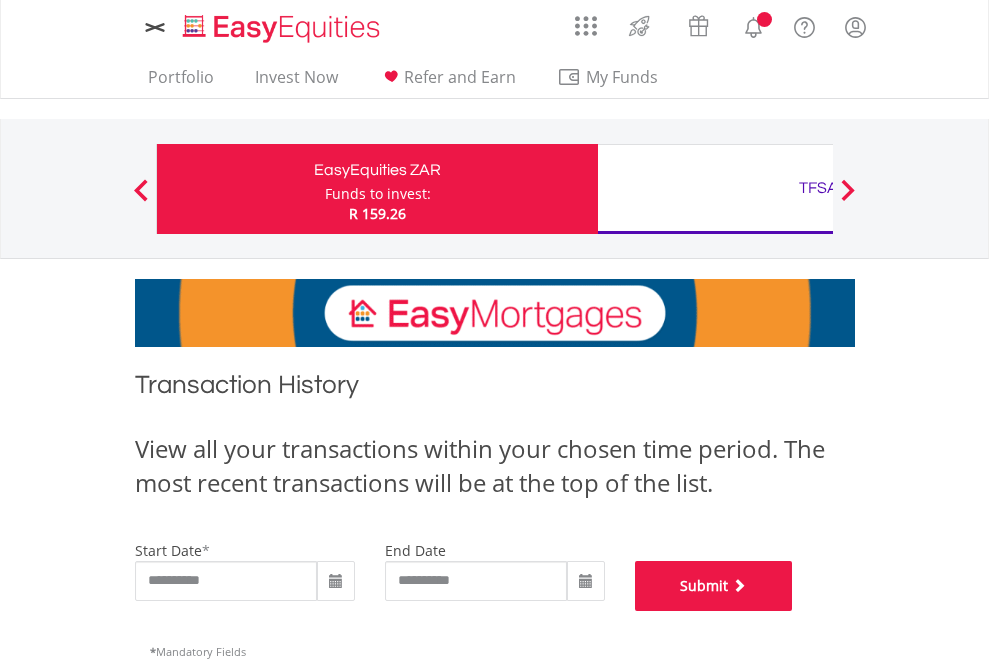 click on "Submit" at bounding box center (714, 586) 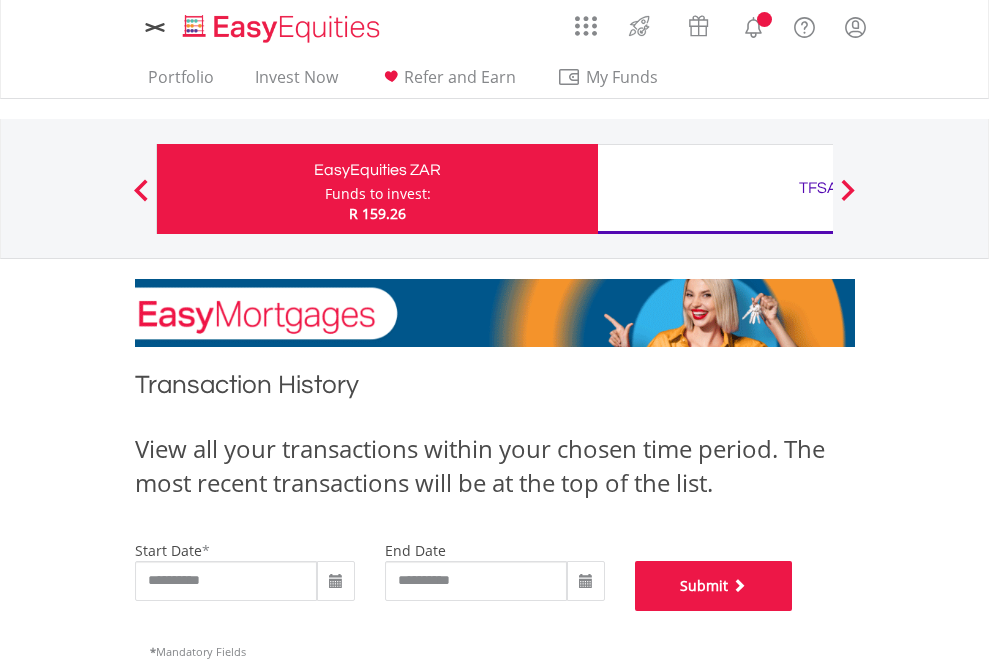 scroll, scrollTop: 811, scrollLeft: 0, axis: vertical 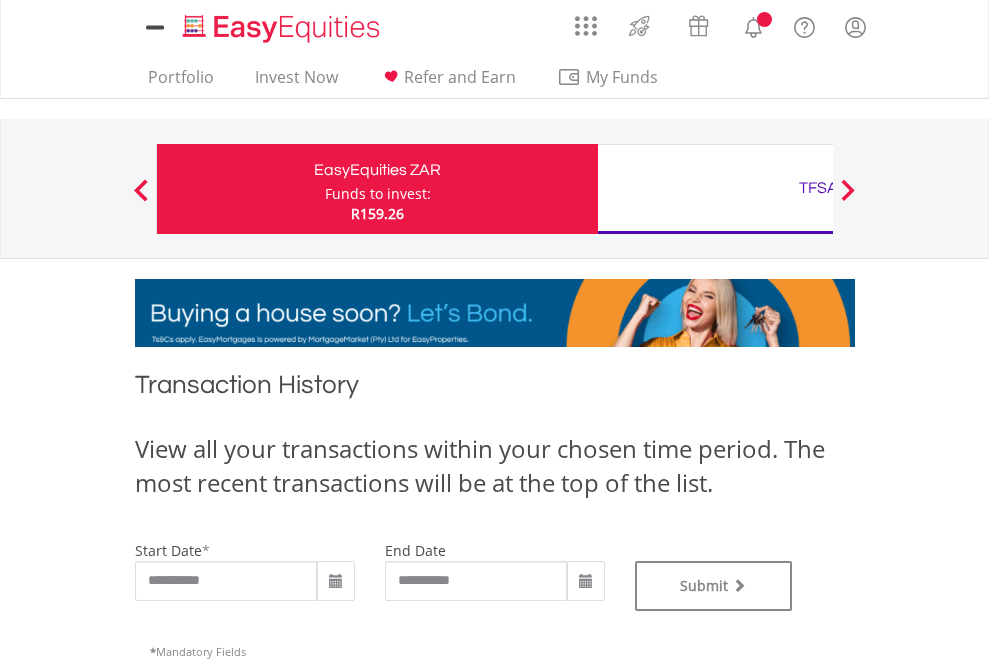 click on "TFSA" at bounding box center (818, 188) 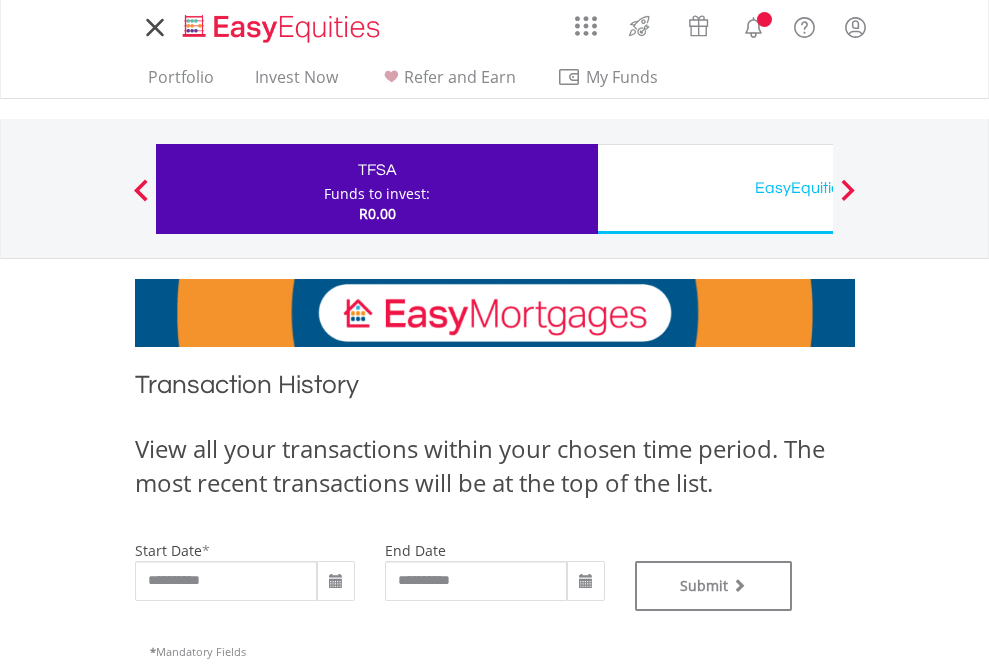 scroll, scrollTop: 0, scrollLeft: 0, axis: both 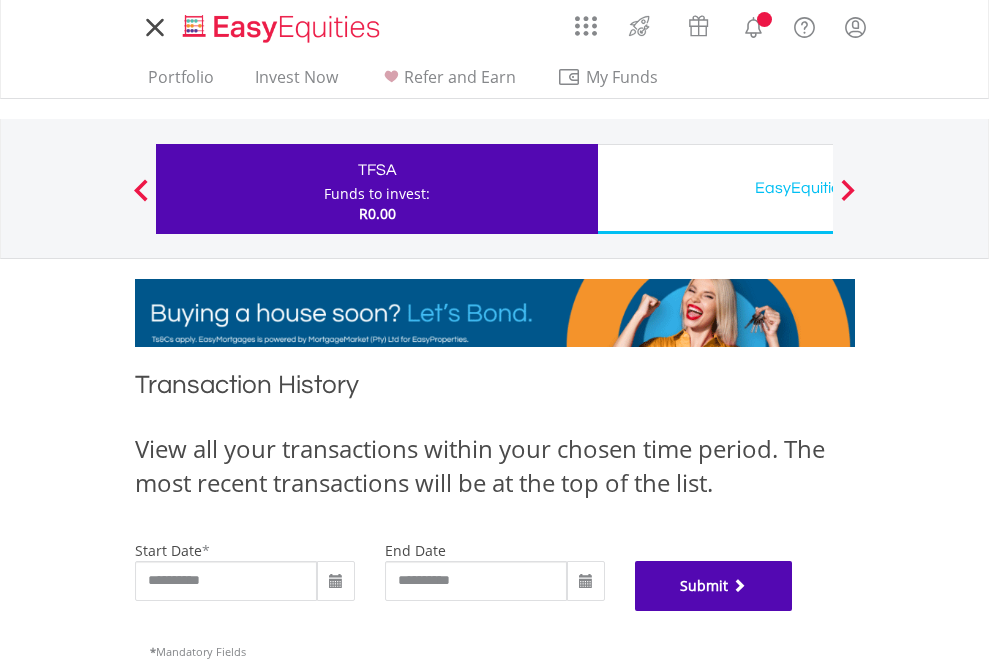 click on "Submit" at bounding box center [714, 586] 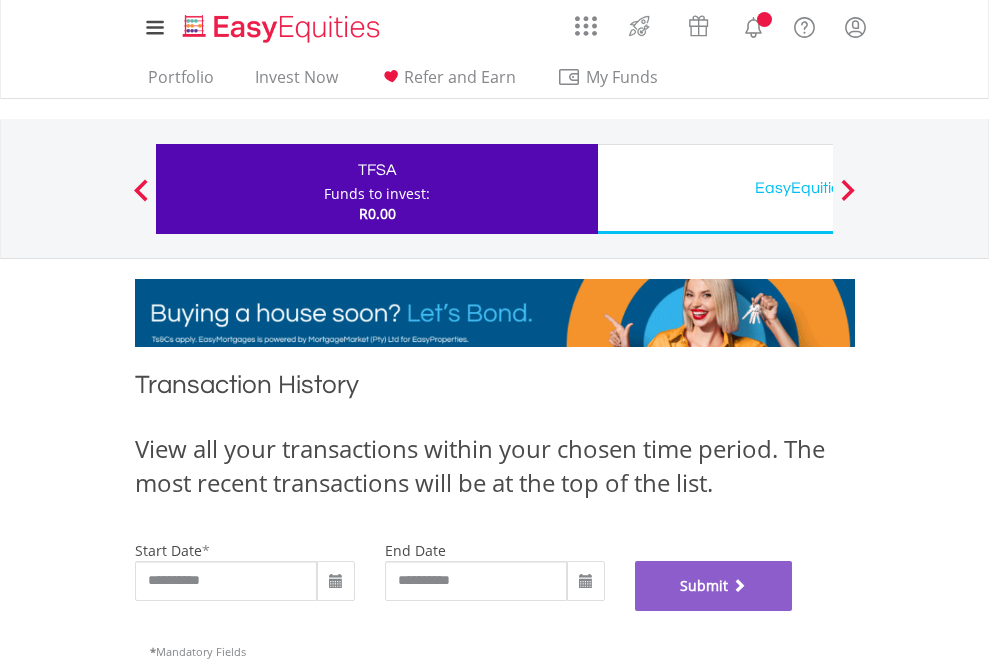 scroll, scrollTop: 811, scrollLeft: 0, axis: vertical 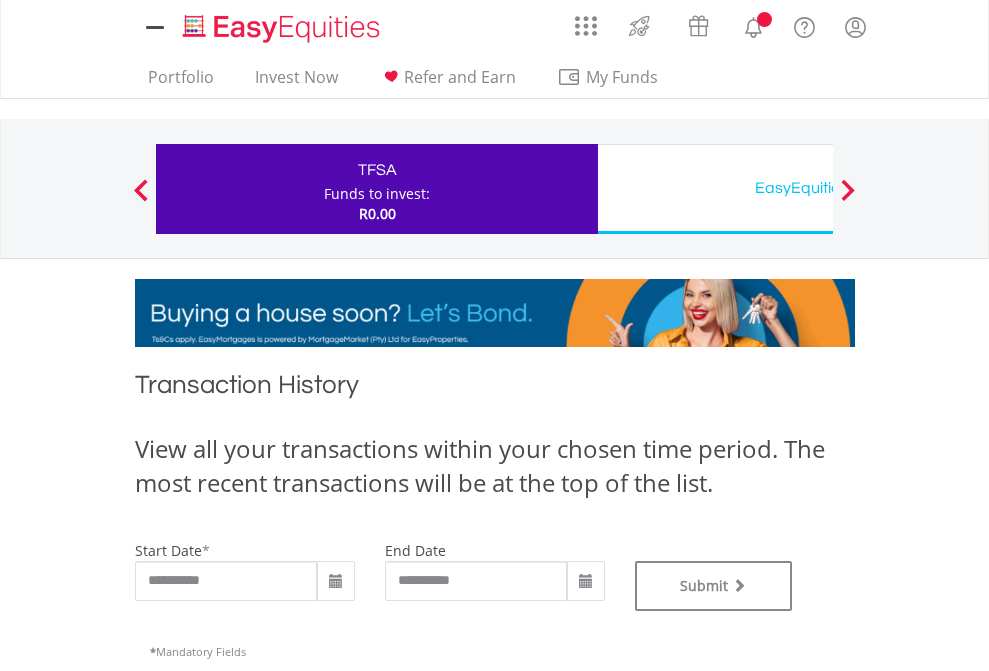 click on "EasyEquities USD" at bounding box center (818, 188) 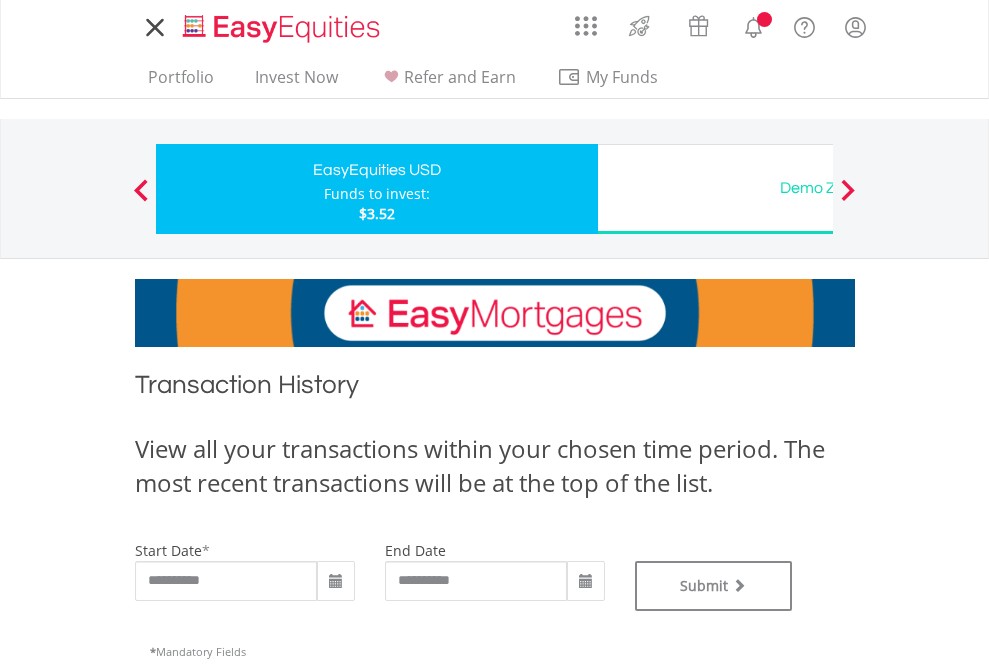 scroll, scrollTop: 0, scrollLeft: 0, axis: both 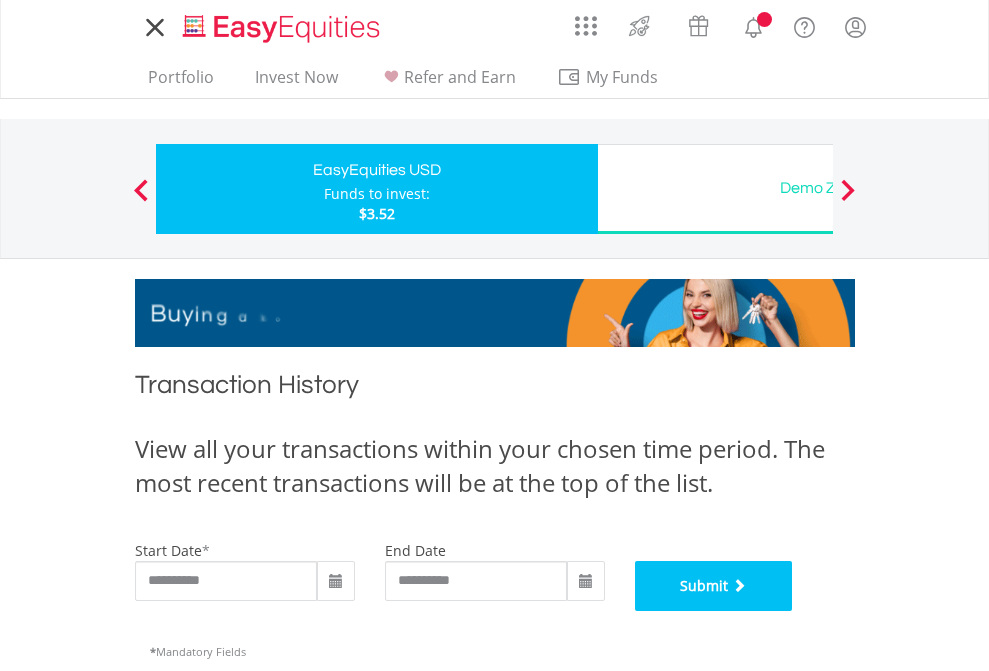 click on "Submit" at bounding box center (714, 586) 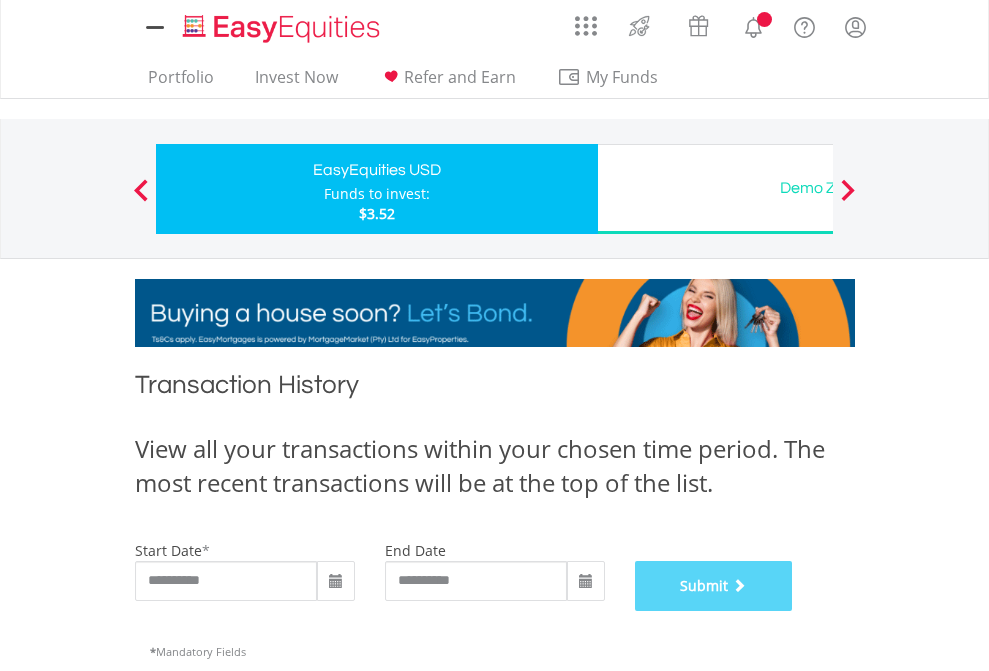scroll, scrollTop: 811, scrollLeft: 0, axis: vertical 